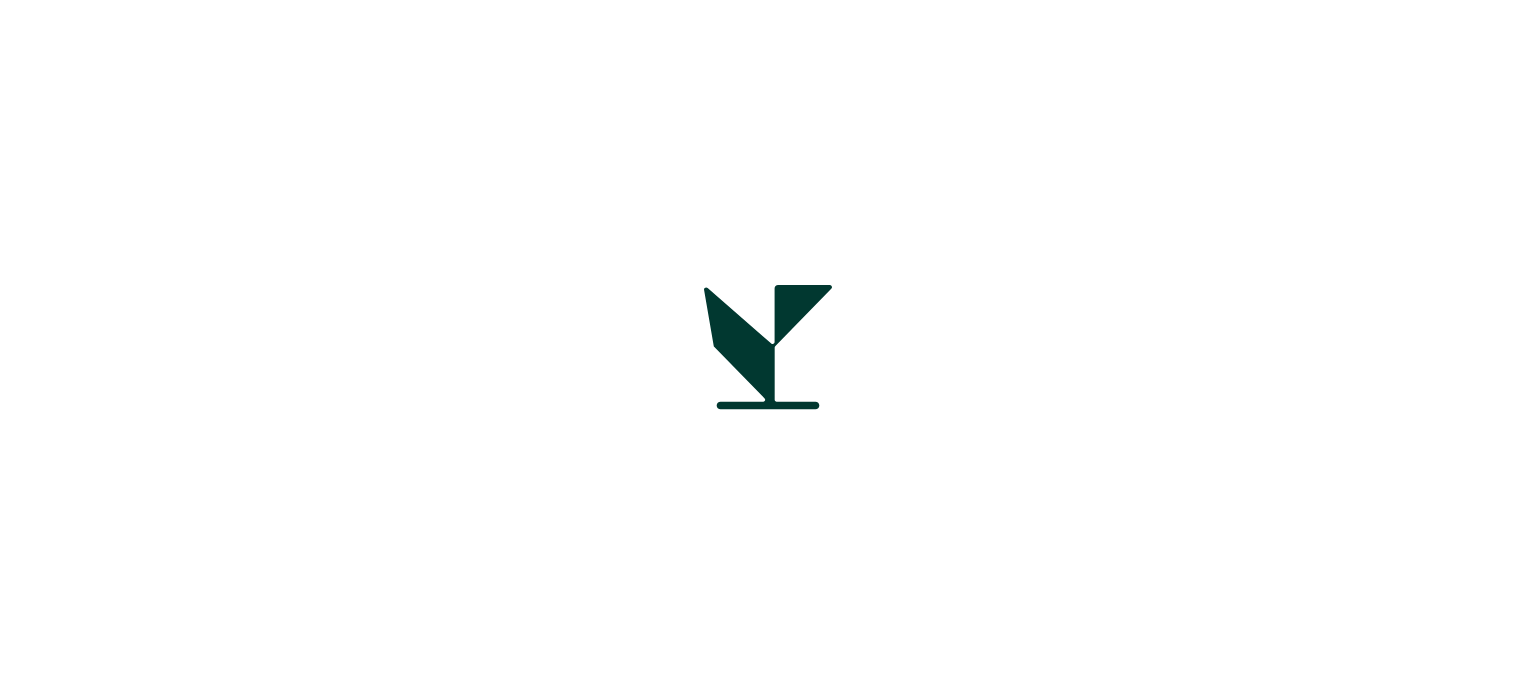 scroll, scrollTop: 0, scrollLeft: 0, axis: both 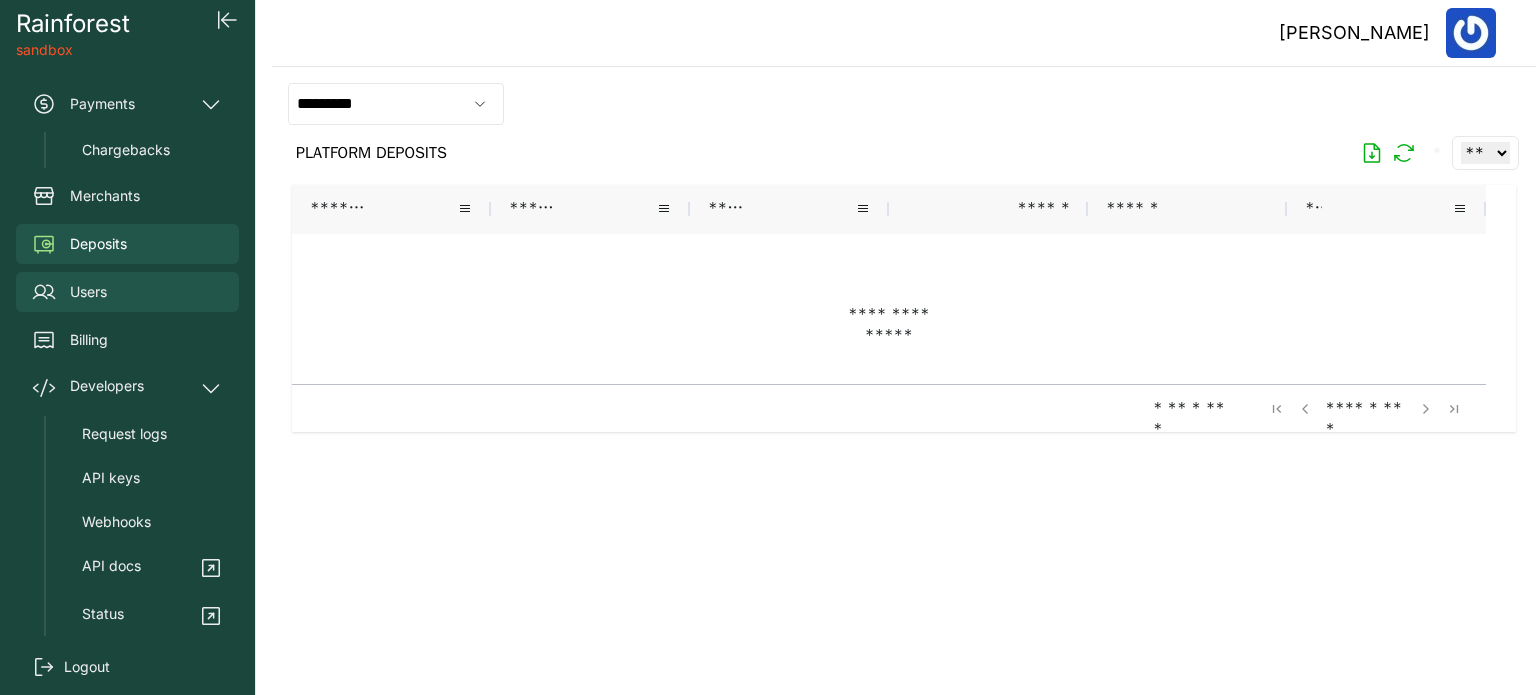 click on "Users" at bounding box center [127, 292] 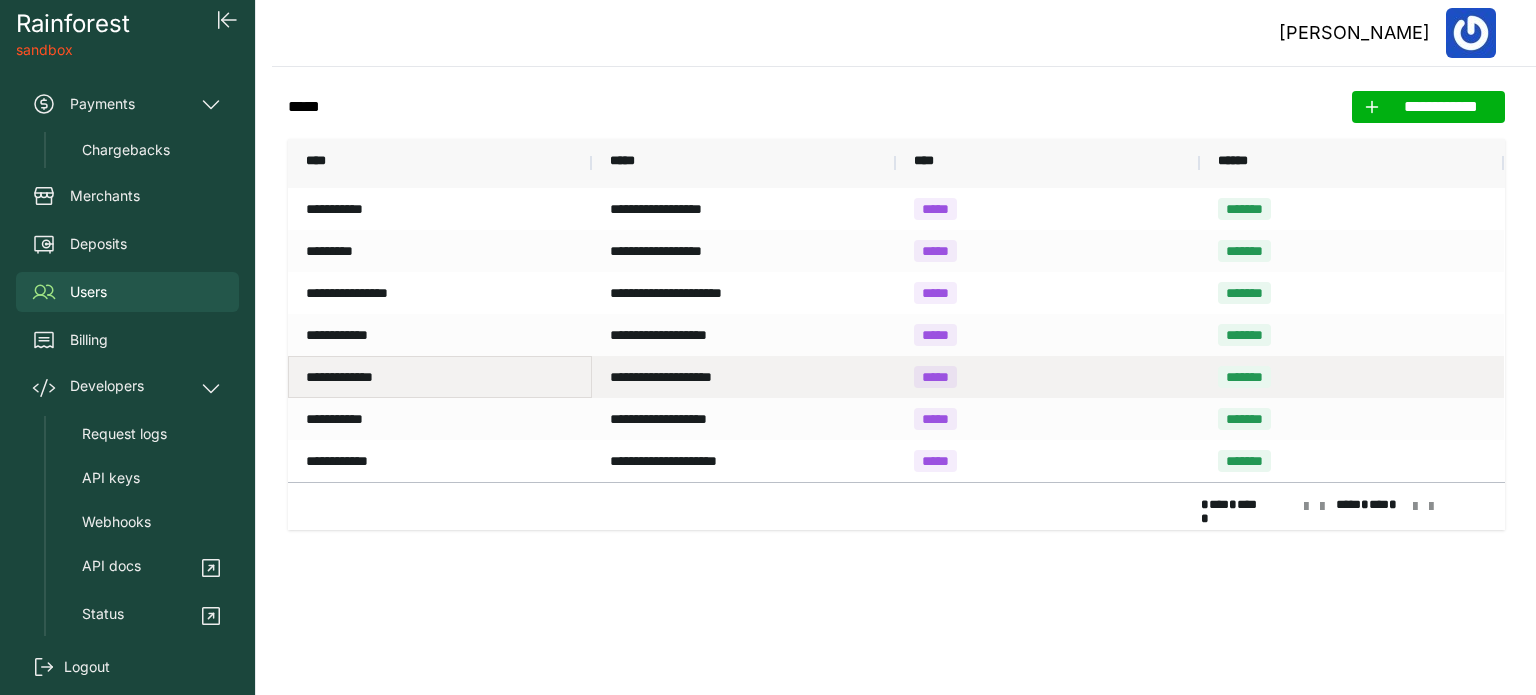 click on "**********" at bounding box center (440, 377) 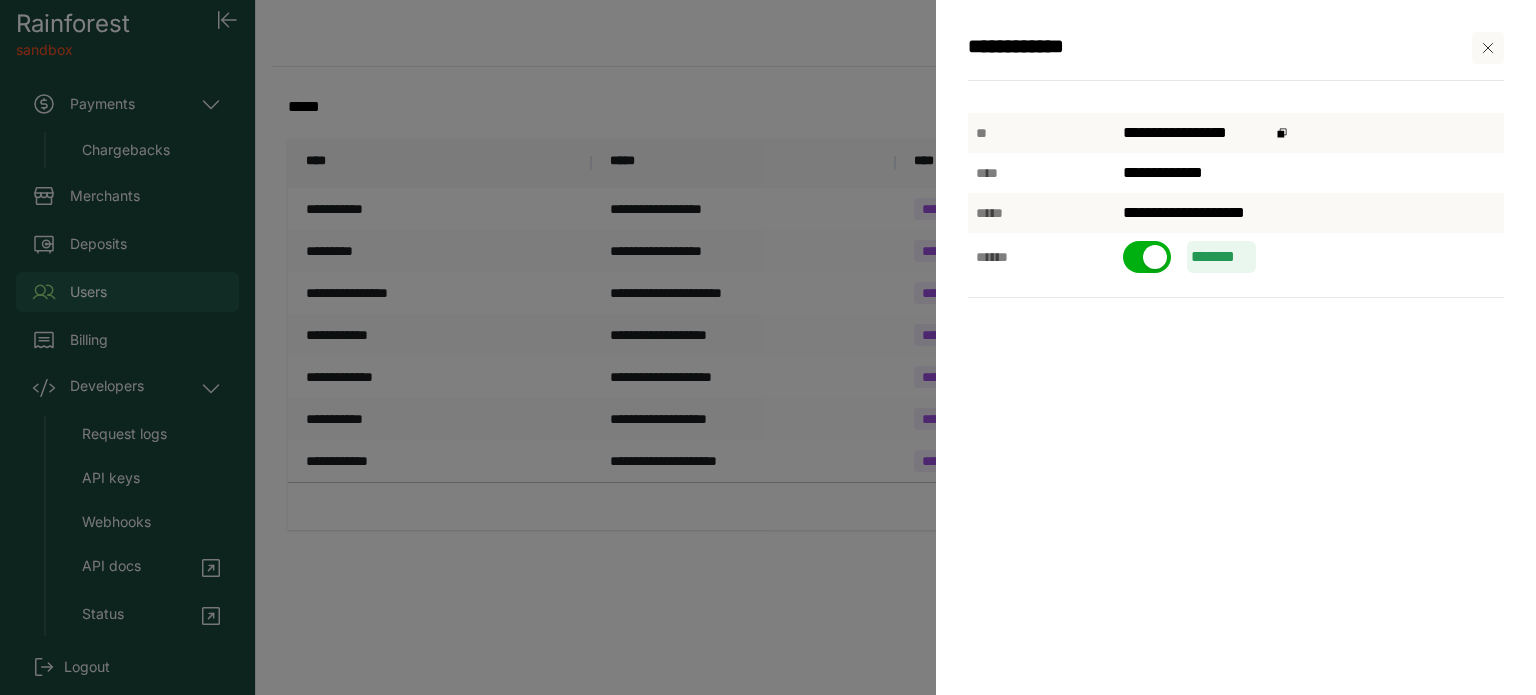 click on "**********" at bounding box center (768, 347) 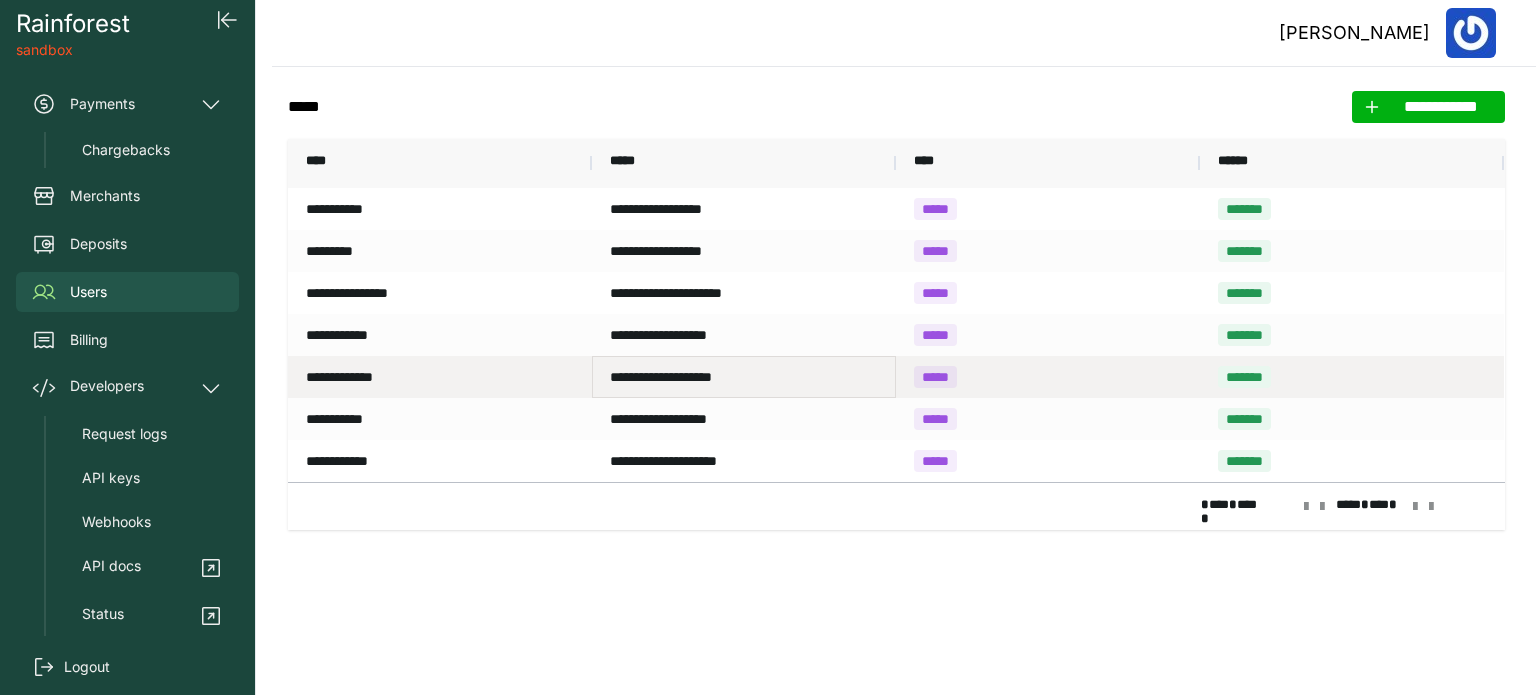 drag, startPoint x: 771, startPoint y: 377, endPoint x: 604, endPoint y: 378, distance: 167.00299 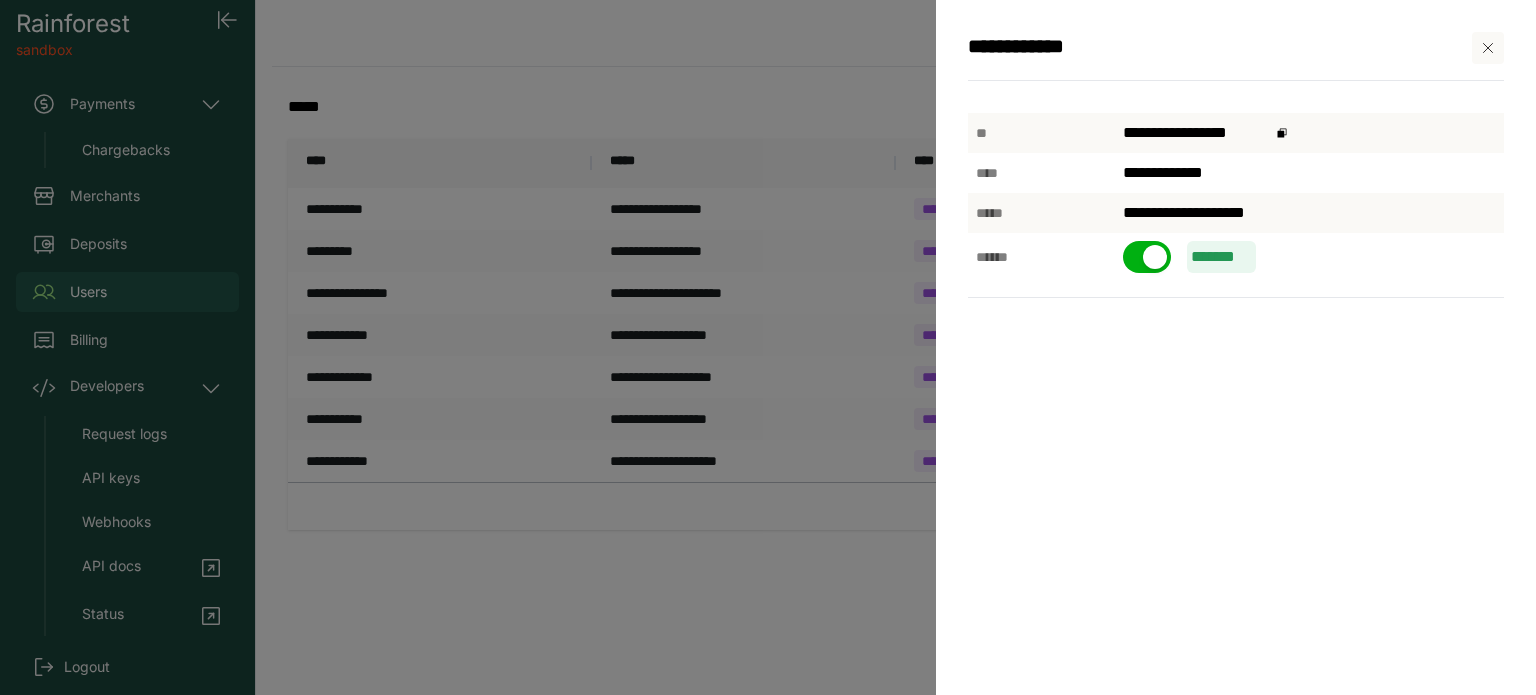 click on "**********" at bounding box center [1309, 213] 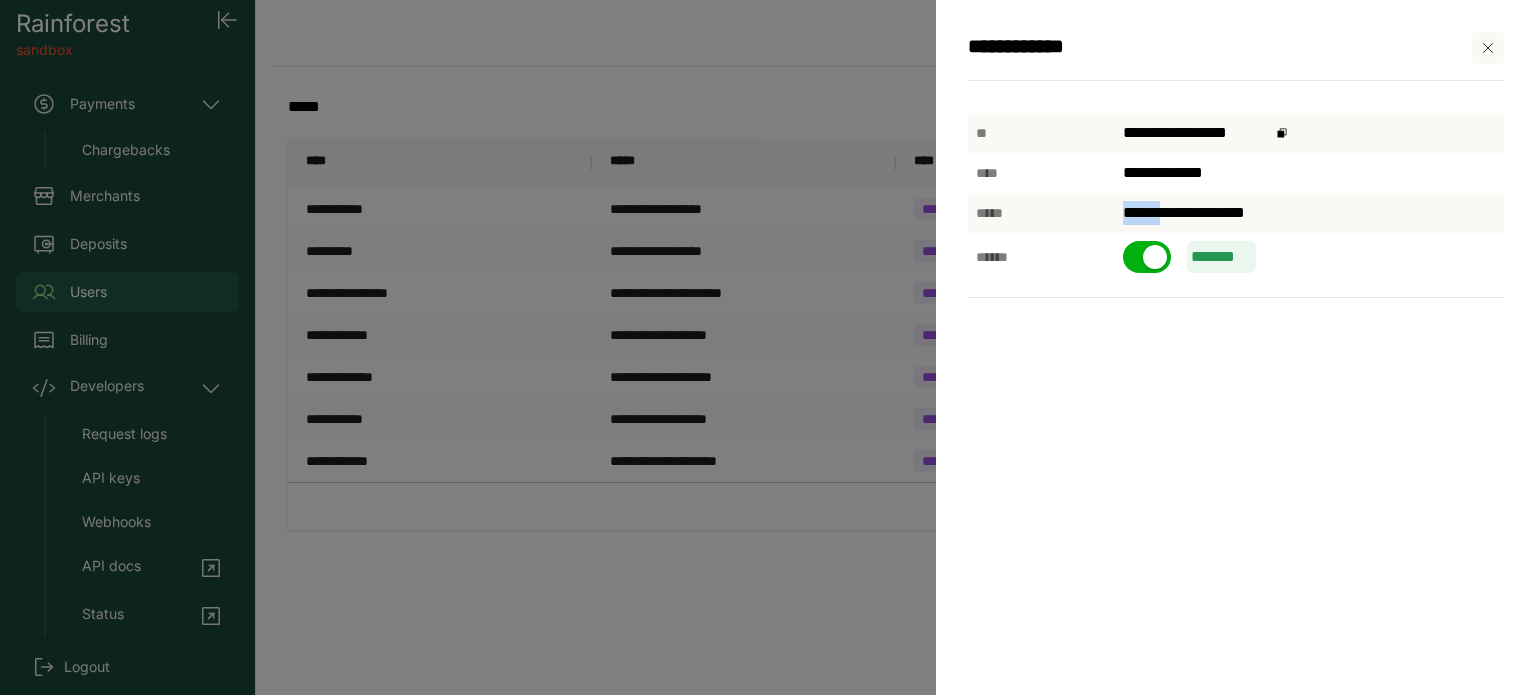 click on "**********" at bounding box center (1309, 213) 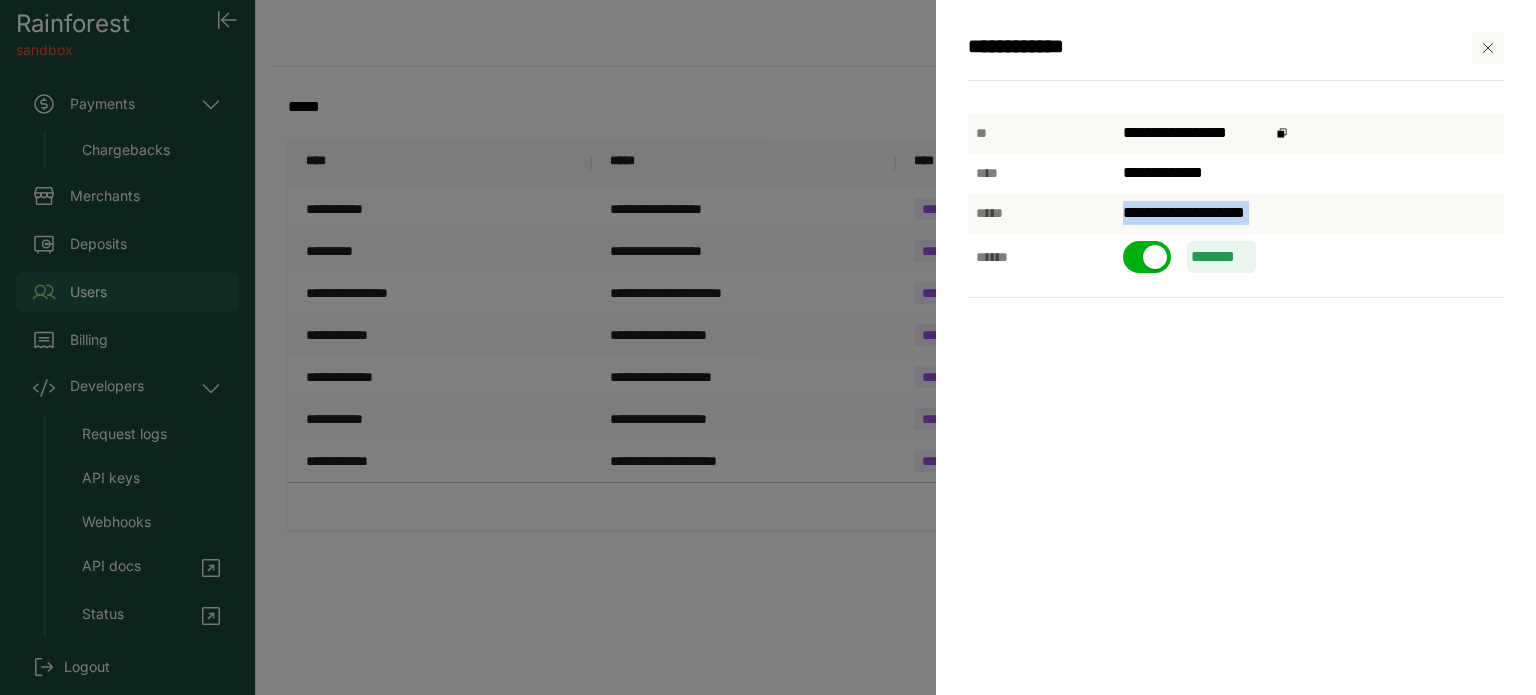 click on "**********" at bounding box center (1309, 213) 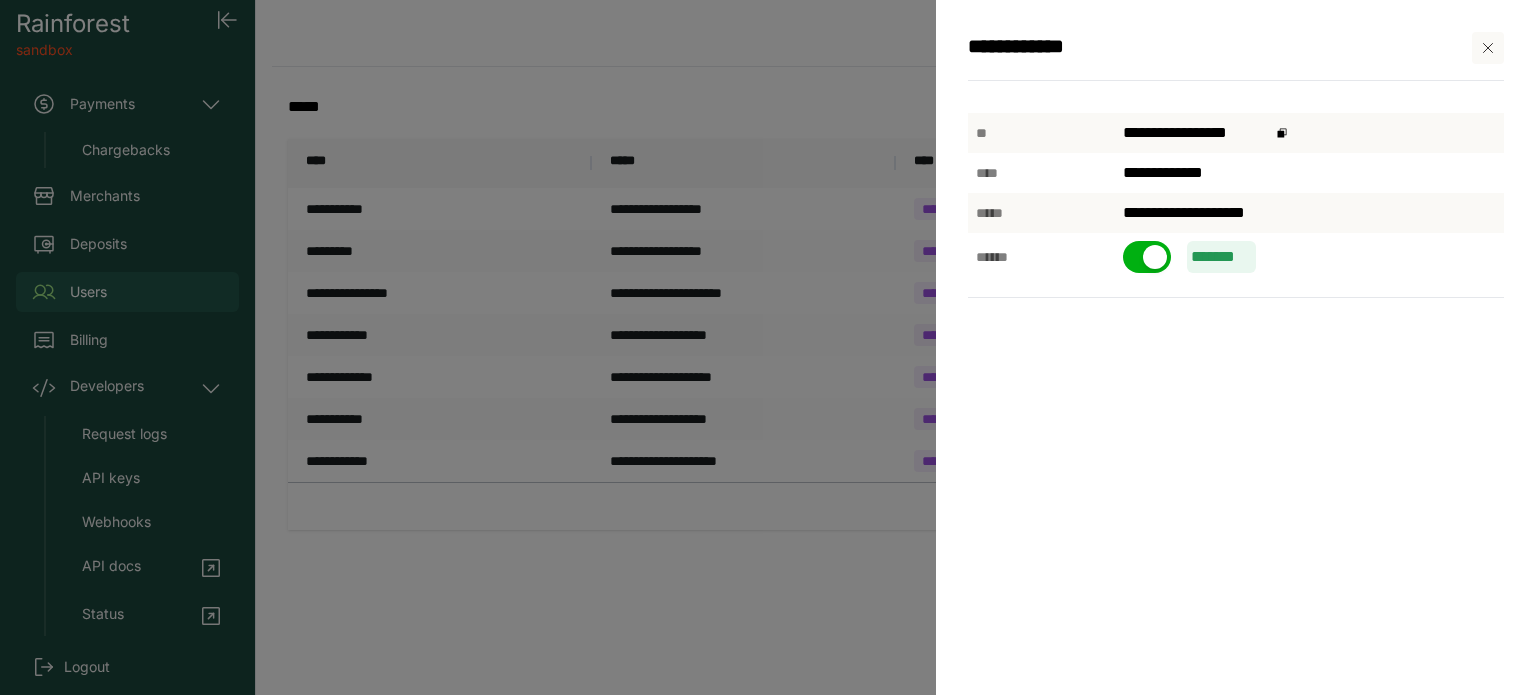 click on "**********" 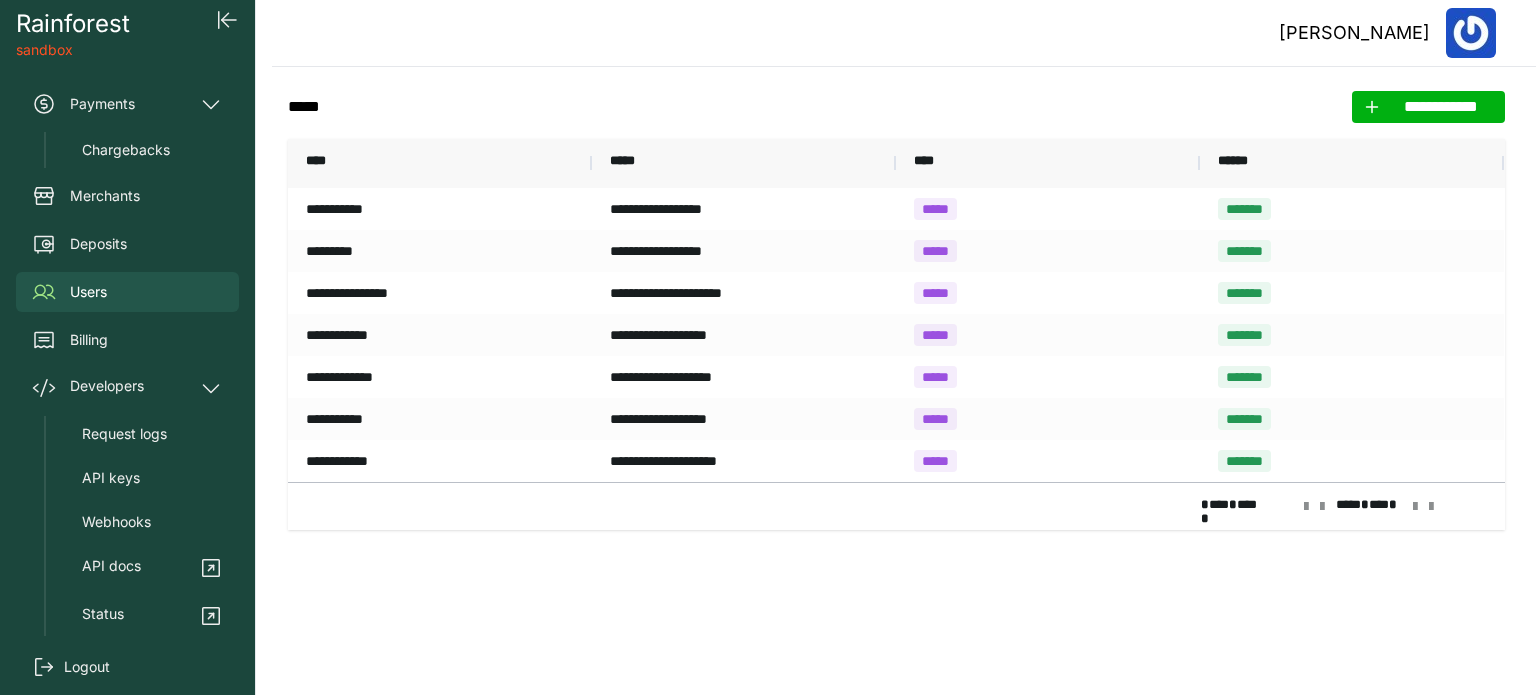 click on "Logout" at bounding box center (87, 667) 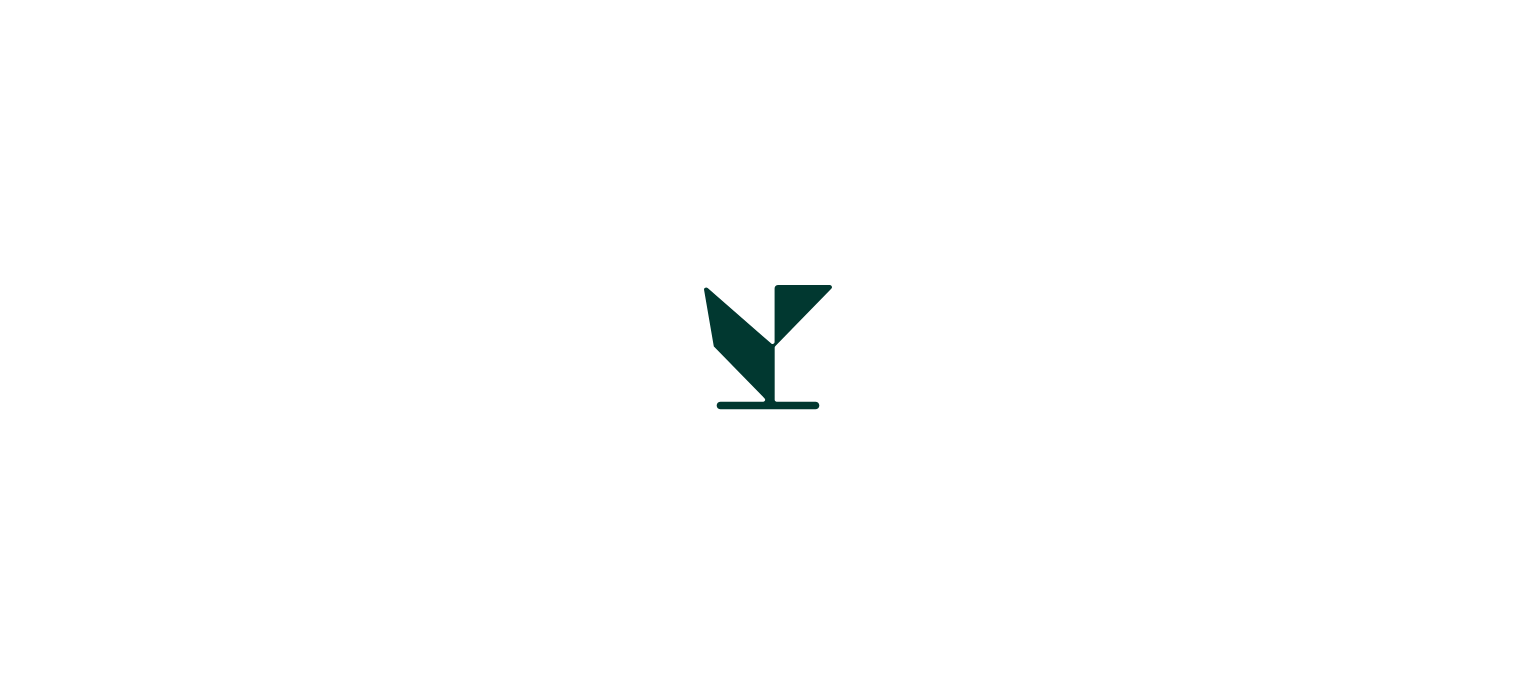 scroll, scrollTop: 0, scrollLeft: 0, axis: both 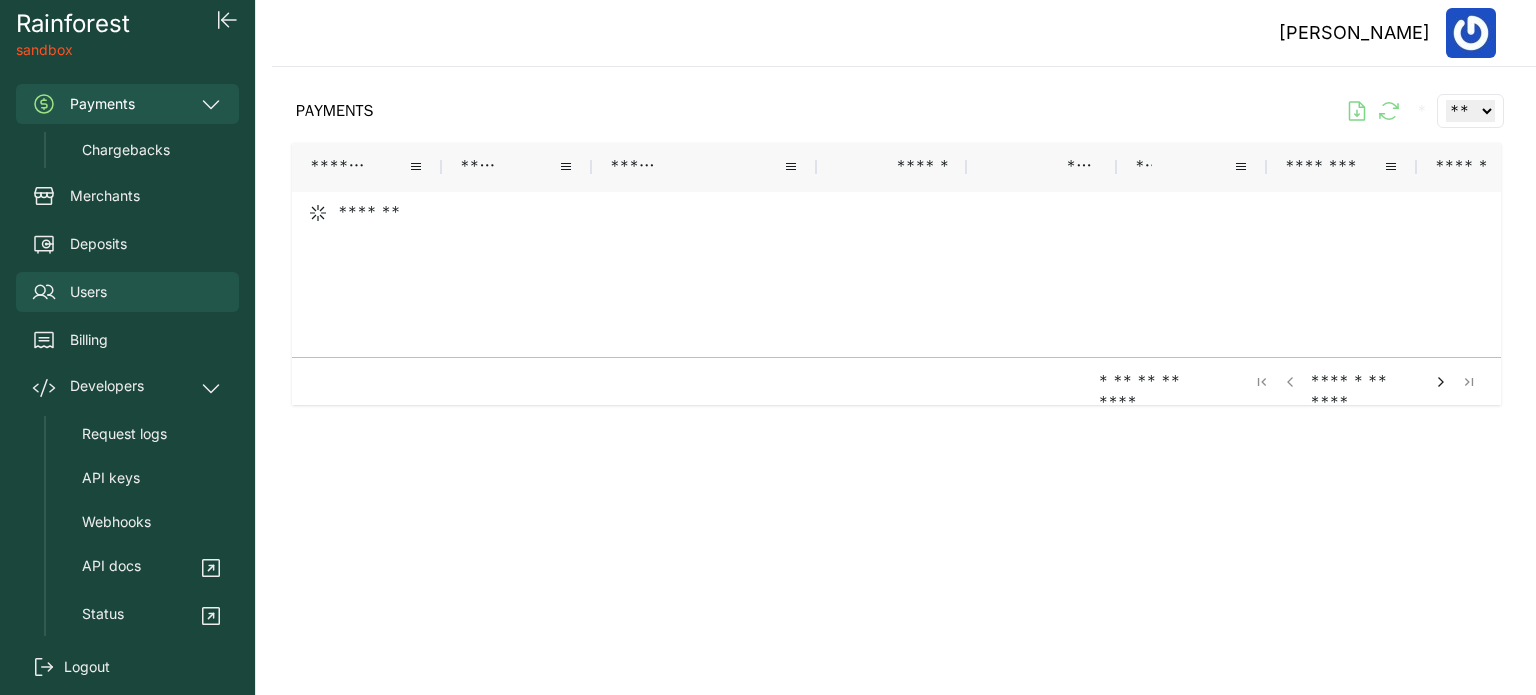 click on "Users" at bounding box center (88, 292) 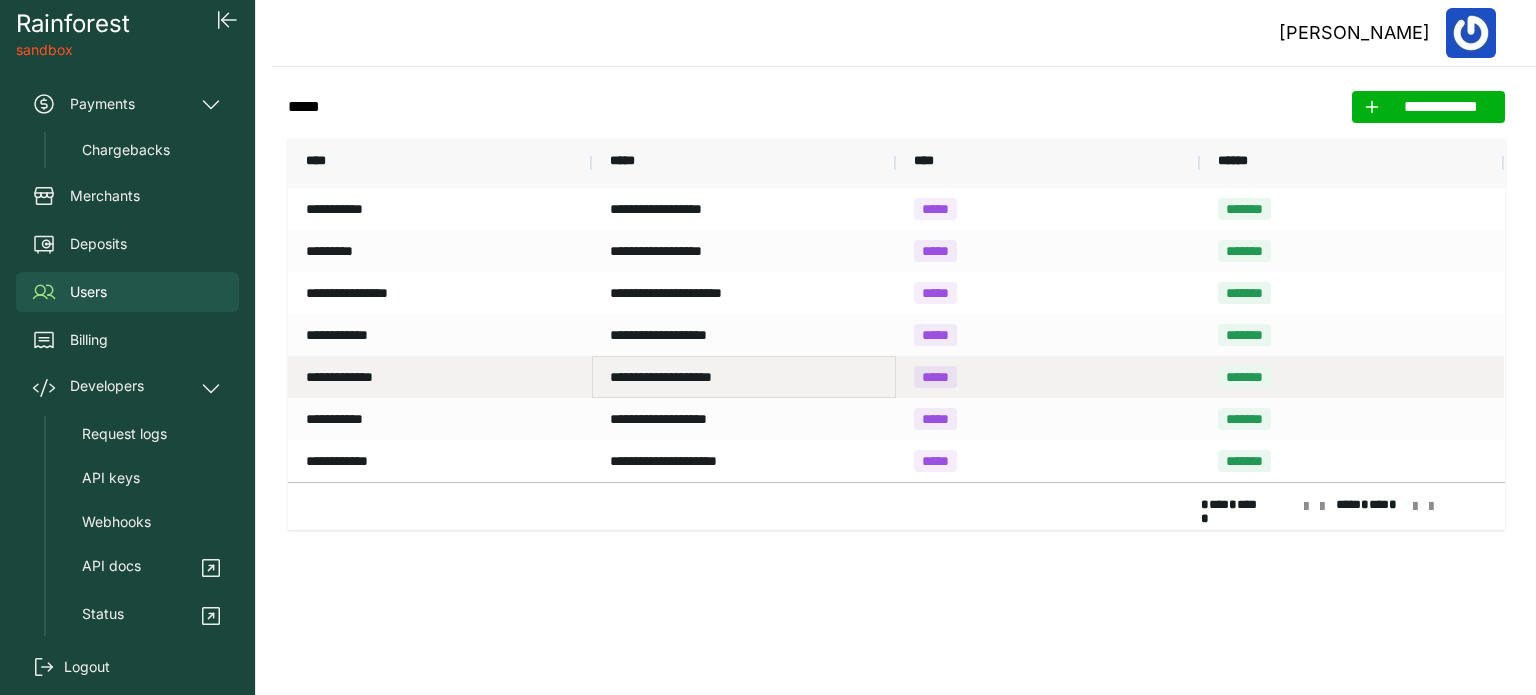 drag, startPoint x: 616, startPoint y: 377, endPoint x: 753, endPoint y: 380, distance: 137.03284 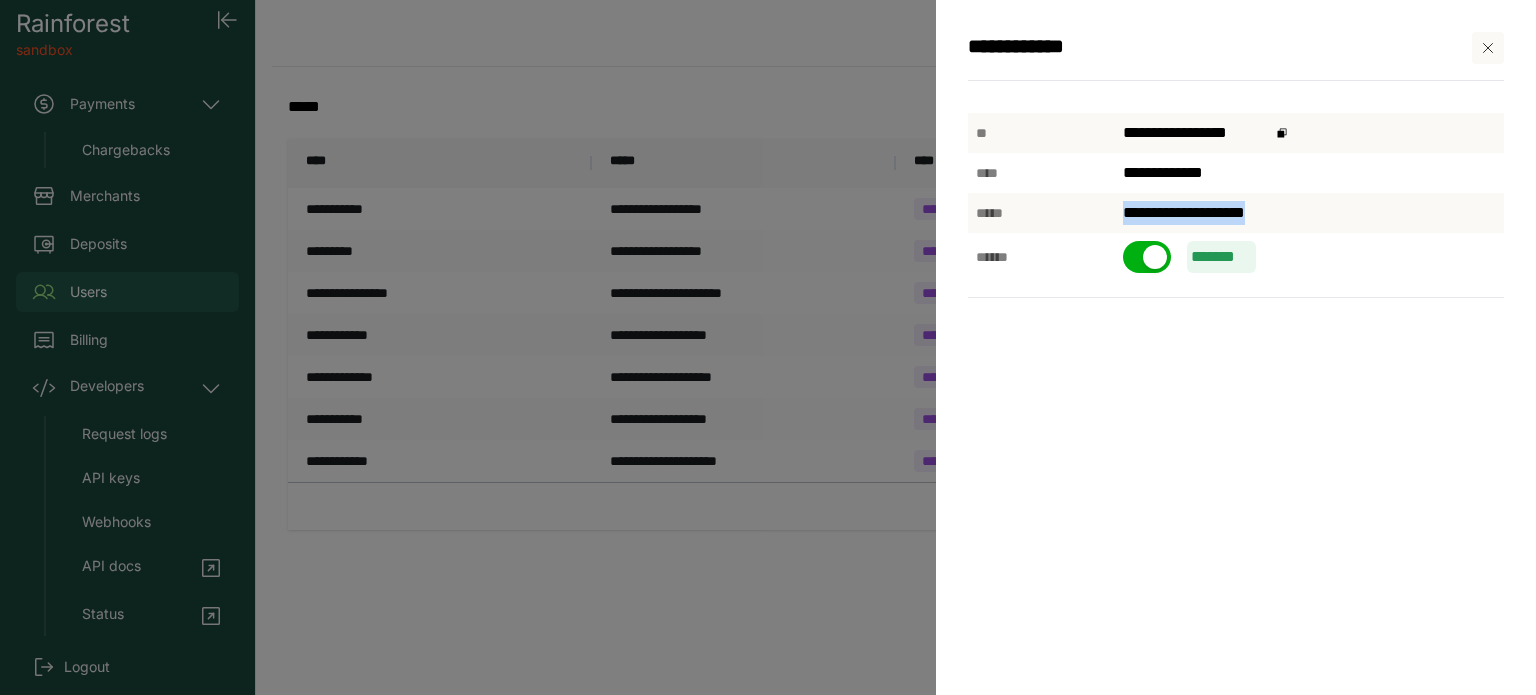 drag, startPoint x: 1304, startPoint y: 213, endPoint x: 1122, endPoint y: 207, distance: 182.09888 